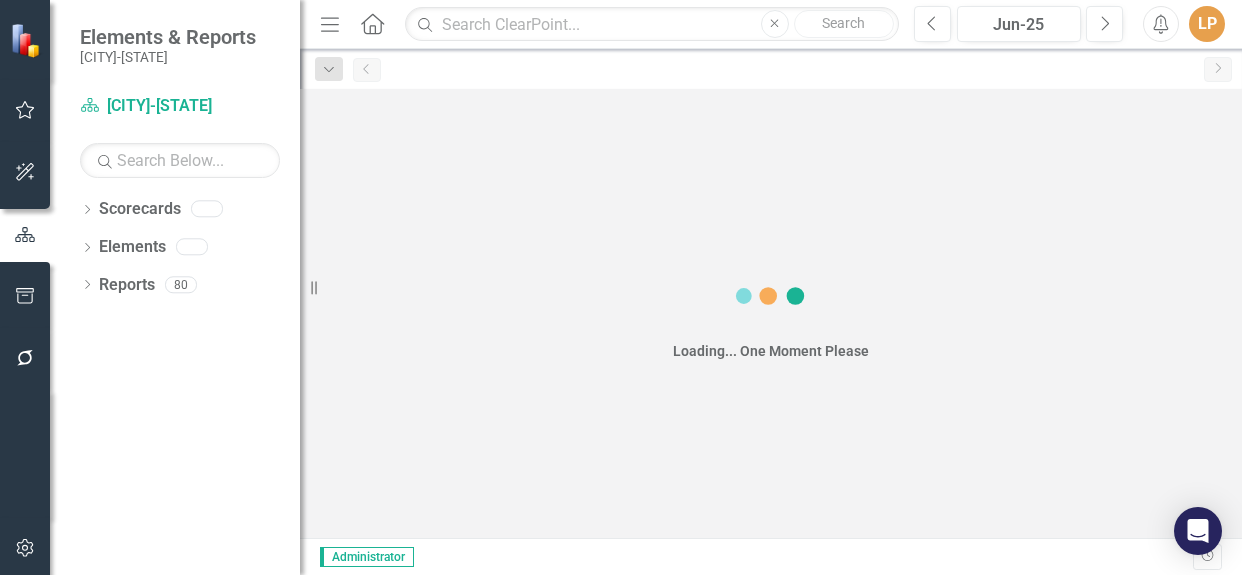 scroll, scrollTop: 0, scrollLeft: 0, axis: both 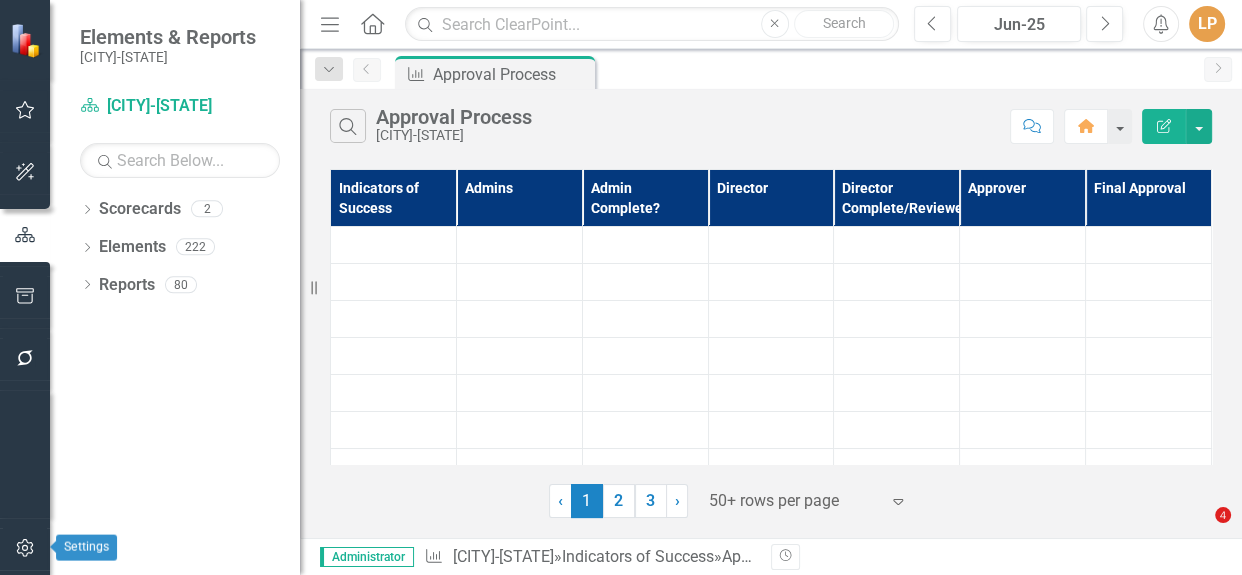click at bounding box center [25, 548] 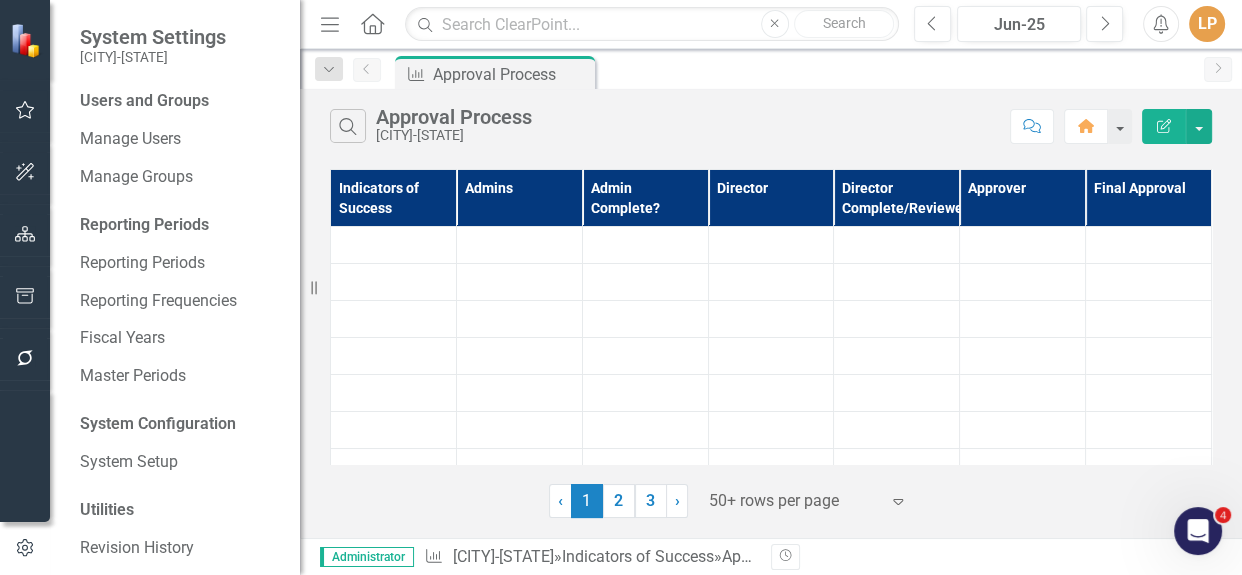 scroll, scrollTop: 0, scrollLeft: 0, axis: both 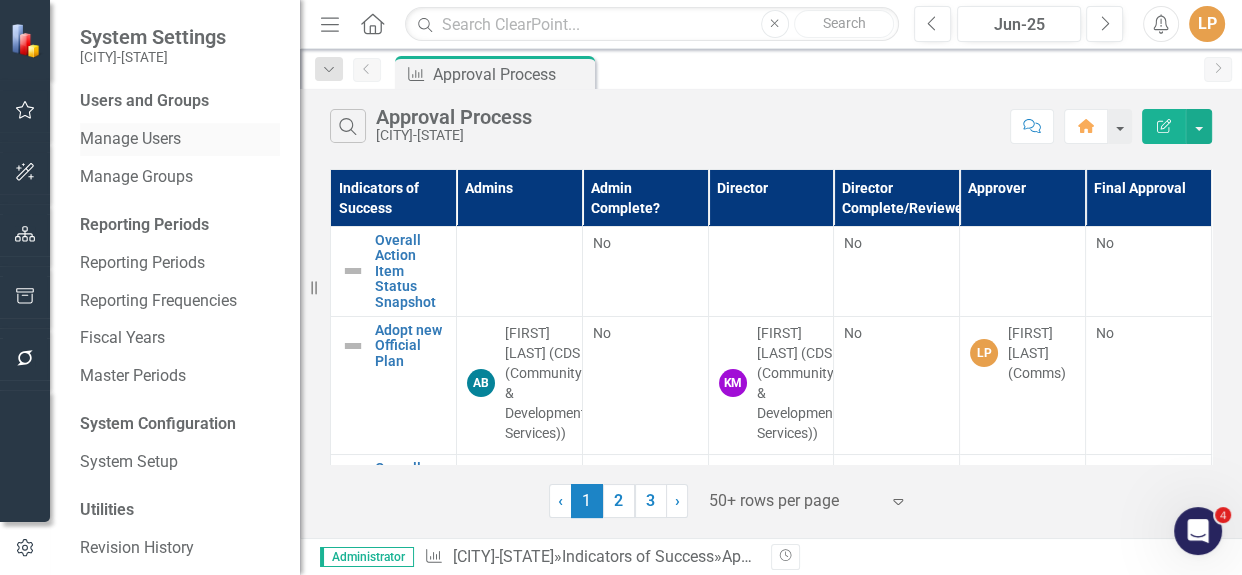 click on "Manage Users" at bounding box center (180, 139) 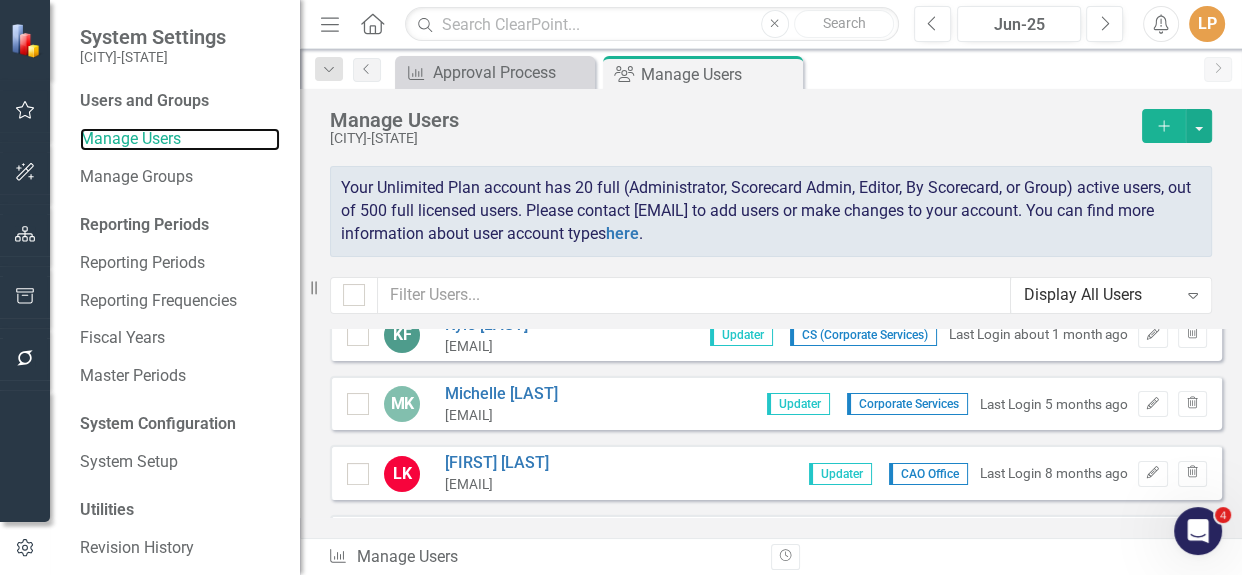 scroll, scrollTop: 272, scrollLeft: 0, axis: vertical 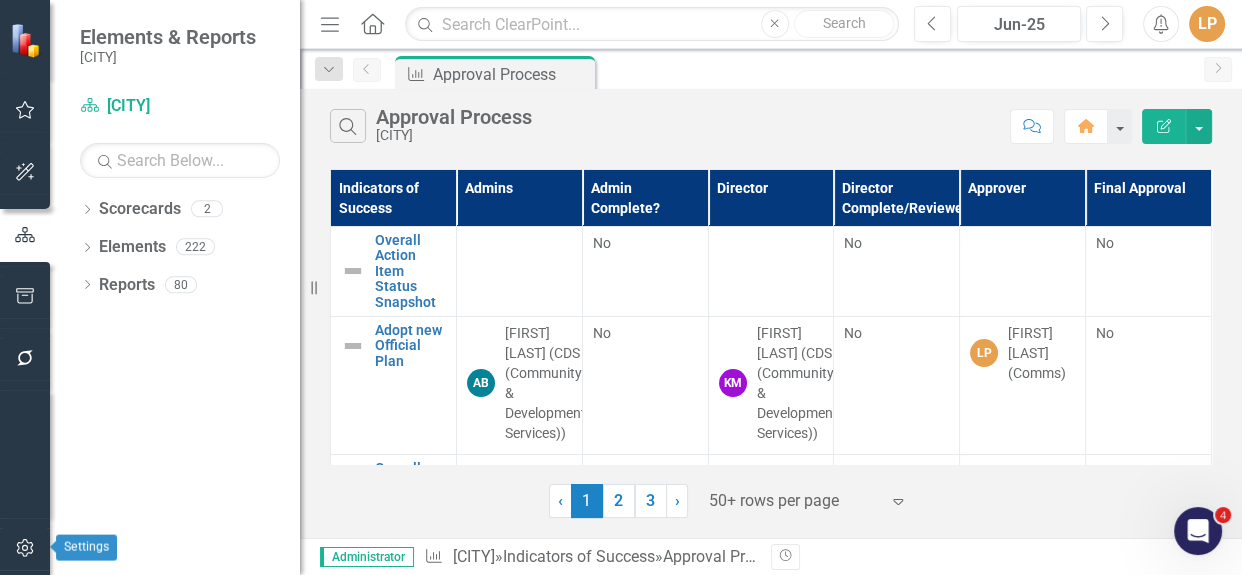 click at bounding box center [25, 548] 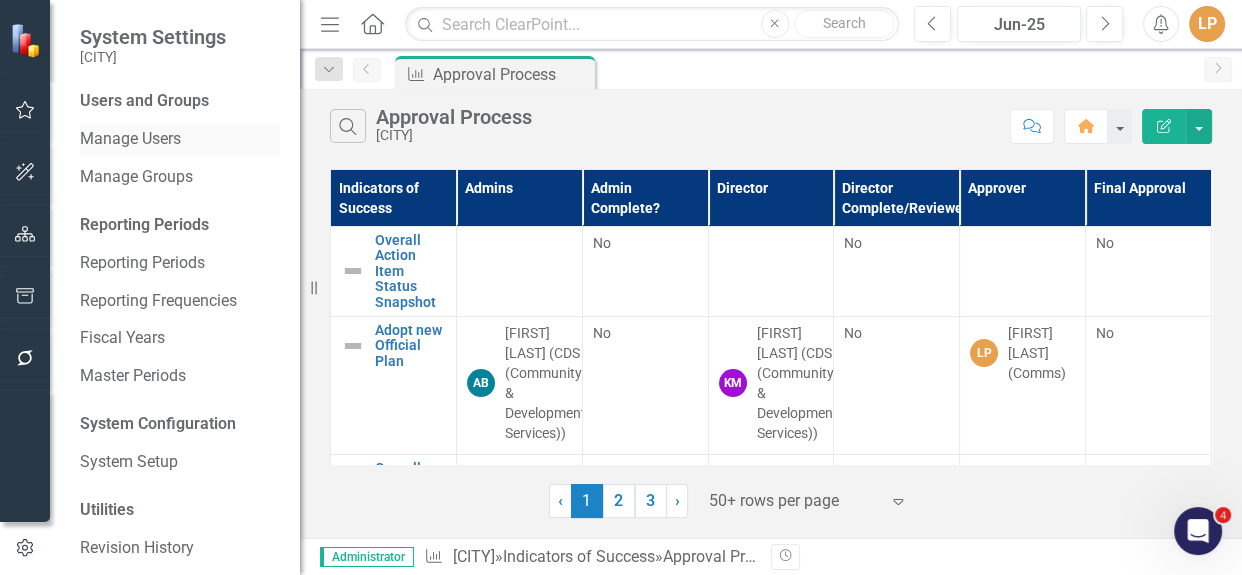 click on "Manage Users" at bounding box center (180, 139) 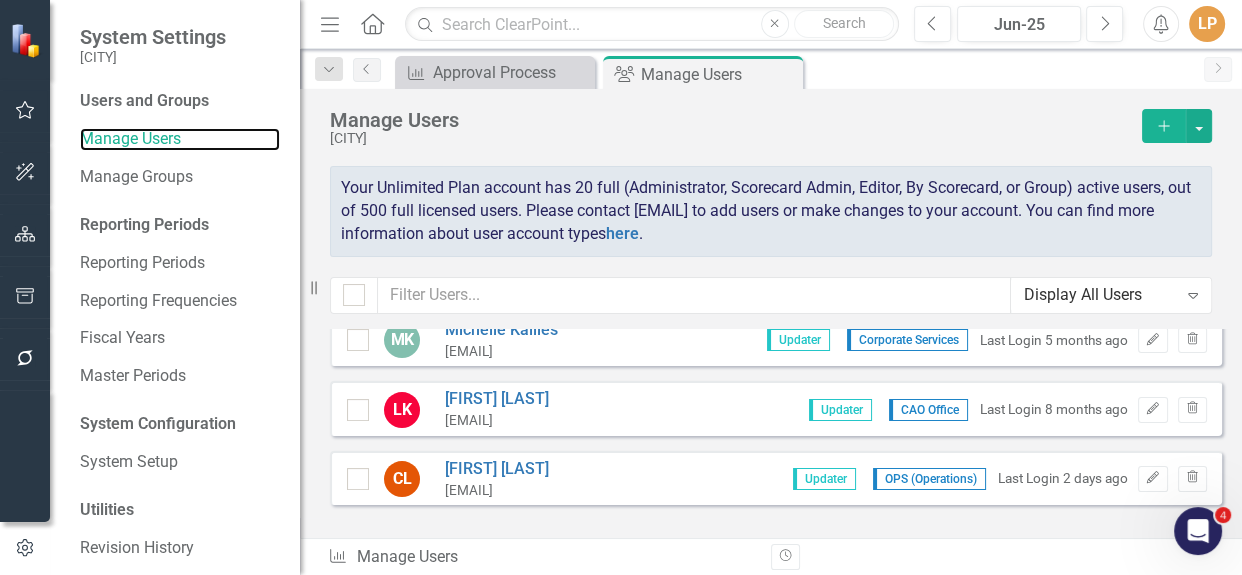scroll, scrollTop: 272, scrollLeft: 0, axis: vertical 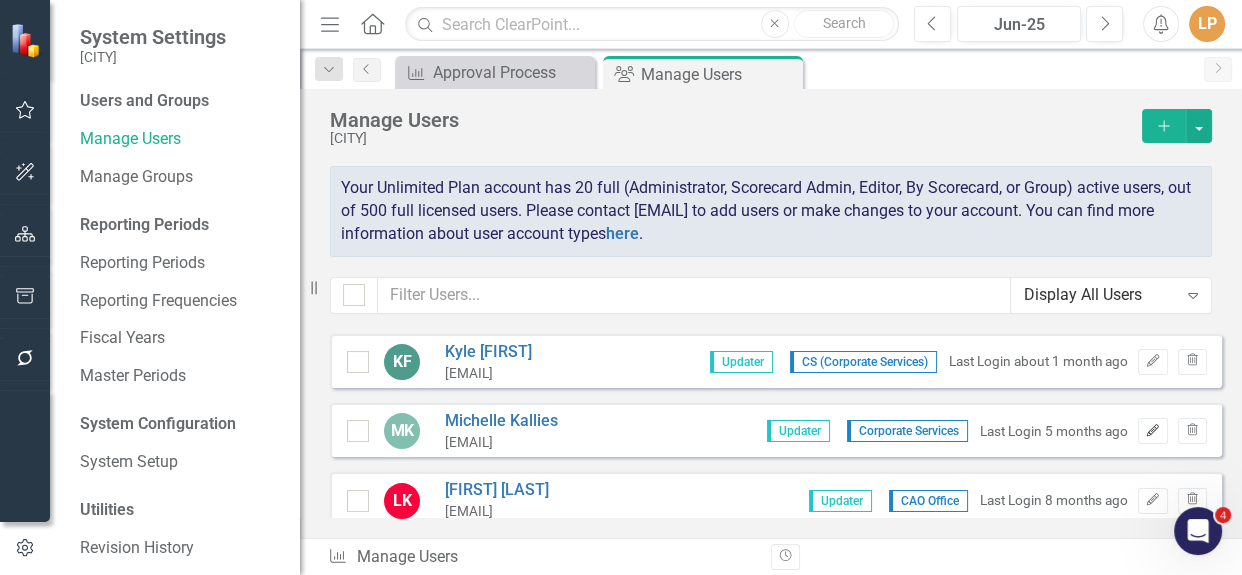 click on "Edit" at bounding box center [1152, 154] 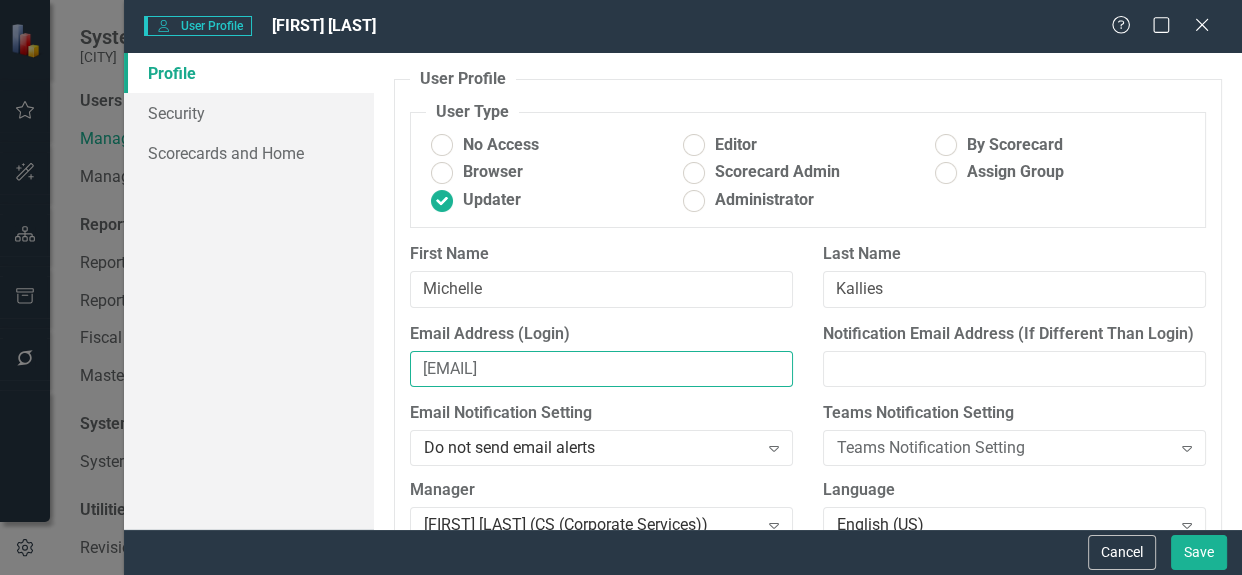 click on "[EMAIL]" at bounding box center (601, 369) 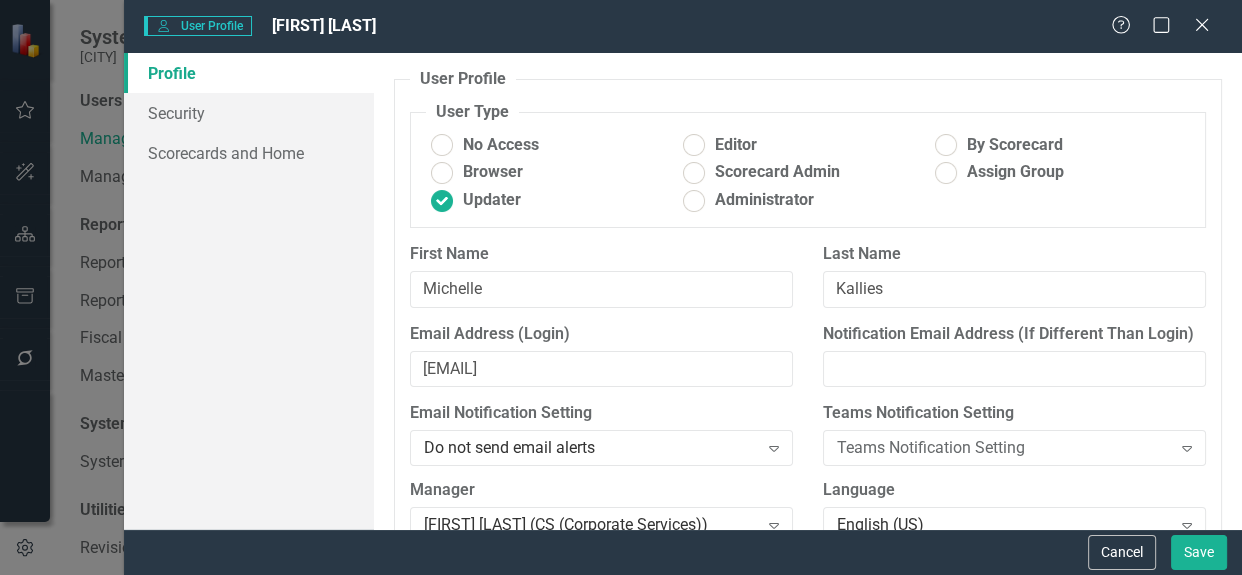 click on "Email Notification Setting" at bounding box center [601, 413] 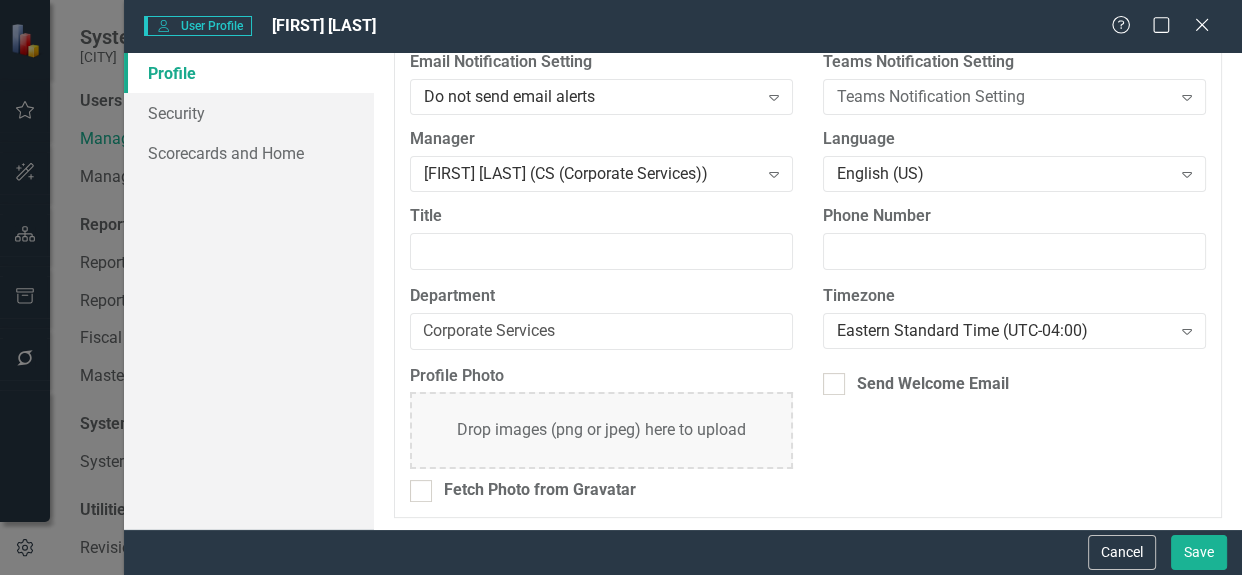 scroll, scrollTop: 353, scrollLeft: 0, axis: vertical 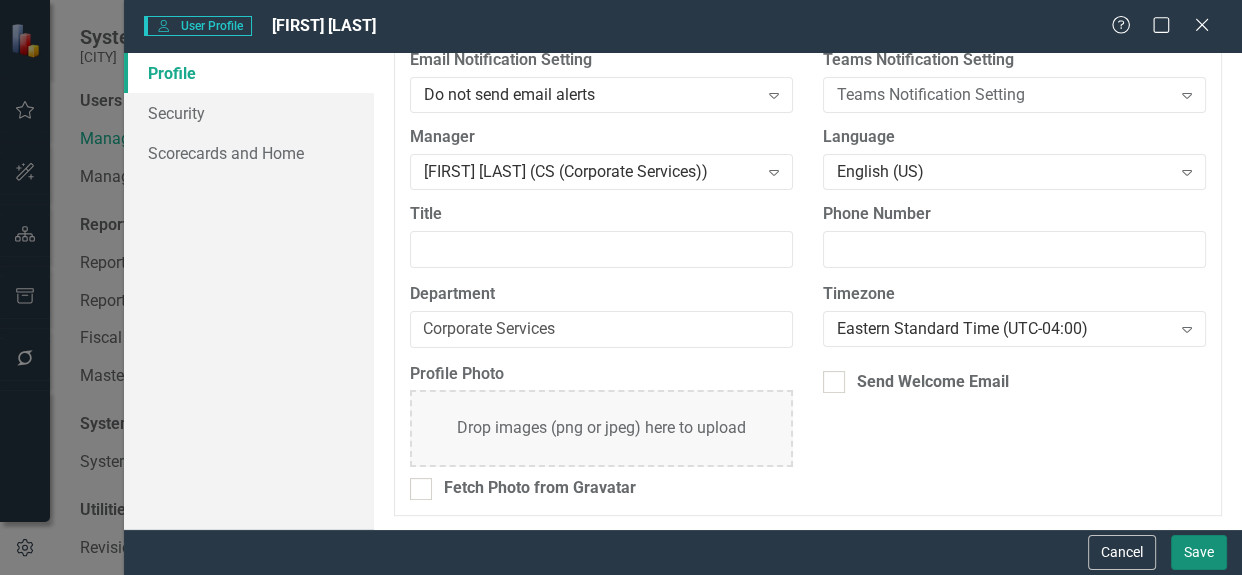 drag, startPoint x: 1189, startPoint y: 553, endPoint x: 1187, endPoint y: 516, distance: 37.054016 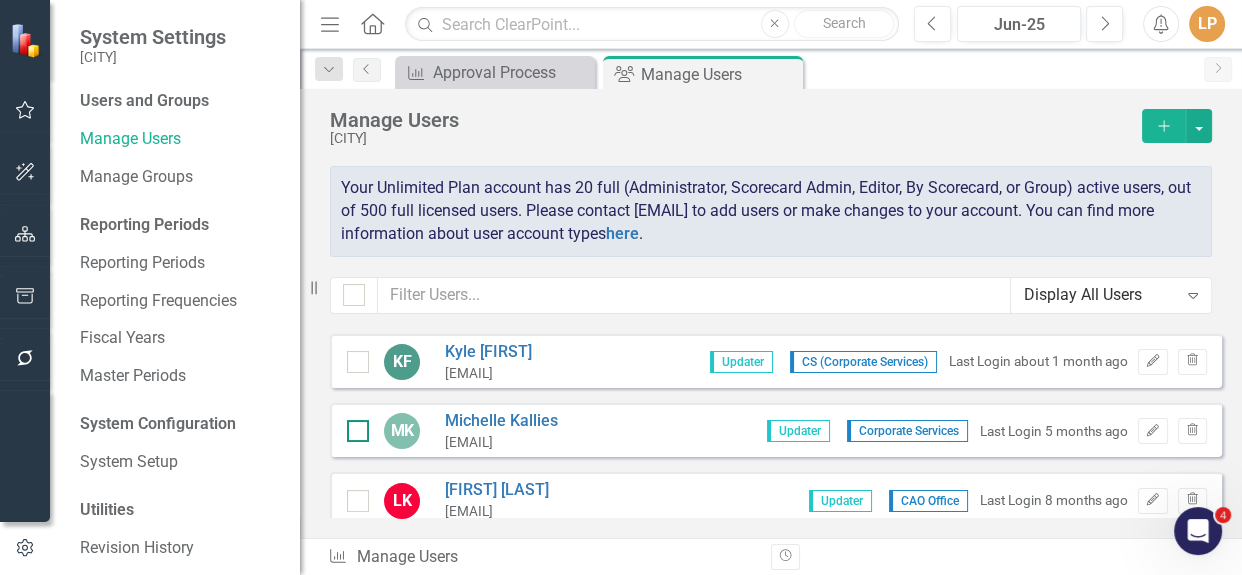 click at bounding box center (353, 426) 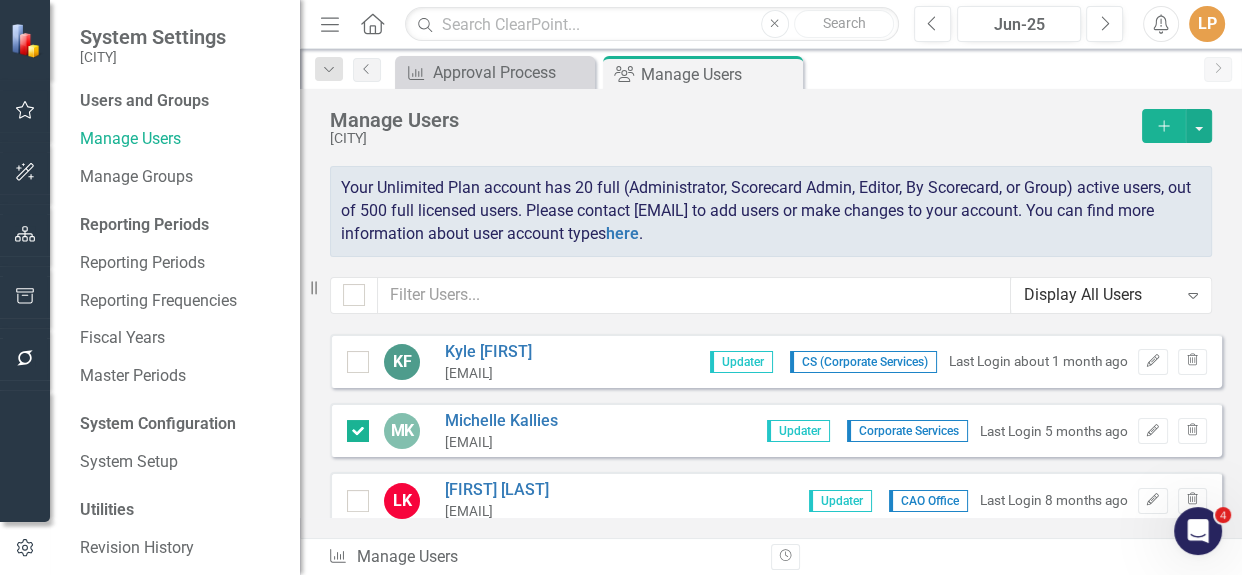 click at bounding box center (353, 426) 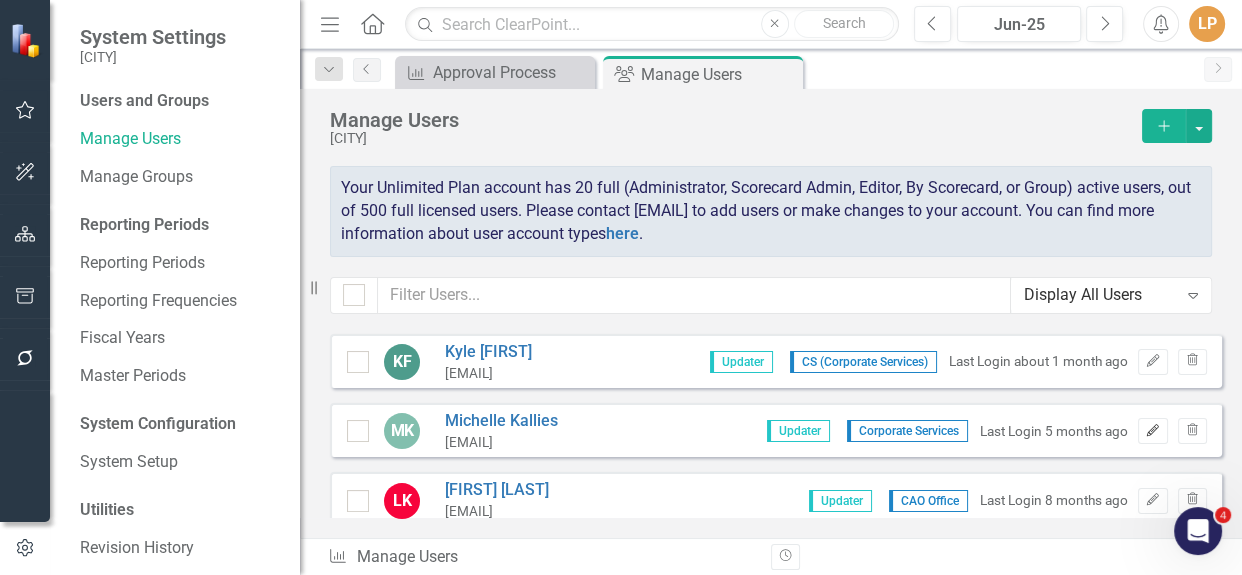 click on "Edit" at bounding box center [1152, 431] 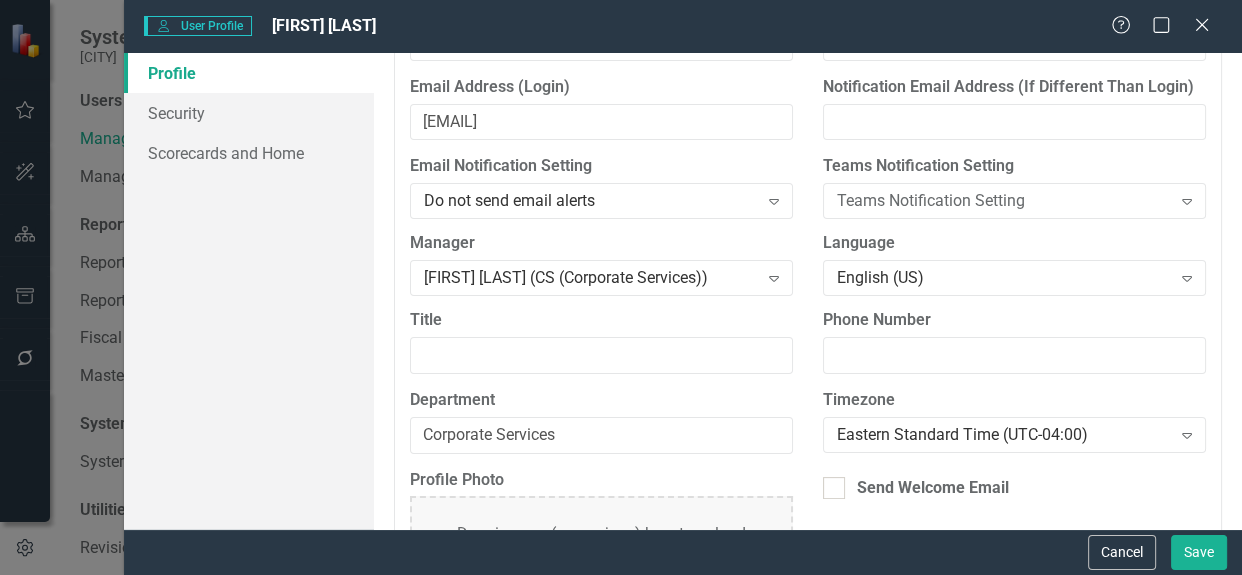scroll, scrollTop: 0, scrollLeft: 0, axis: both 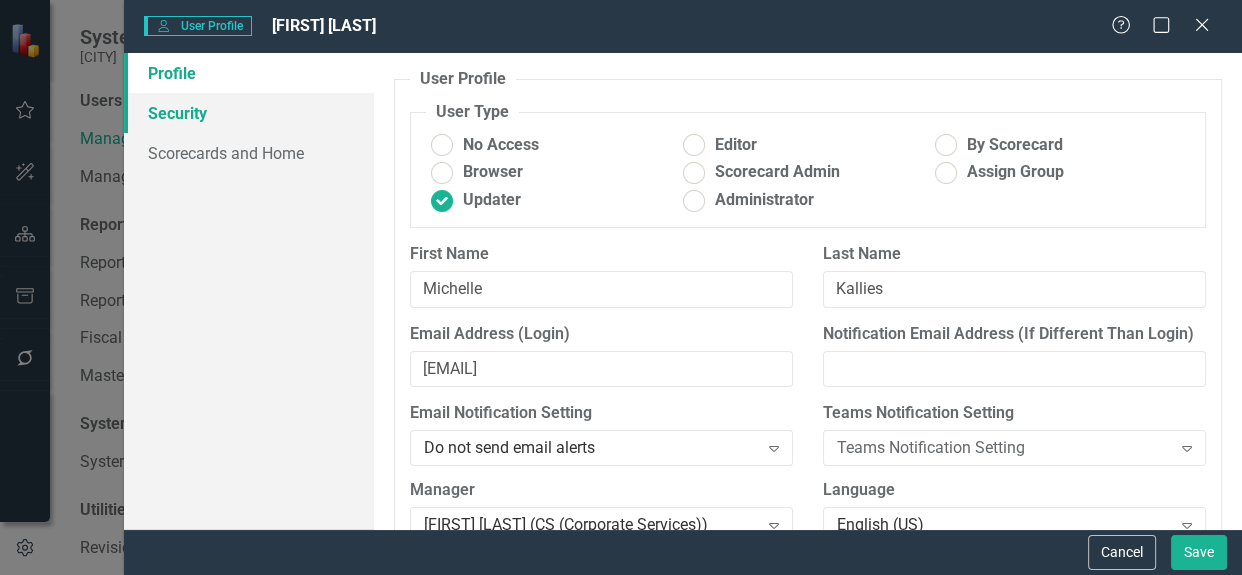 click on "Security" at bounding box center [249, 113] 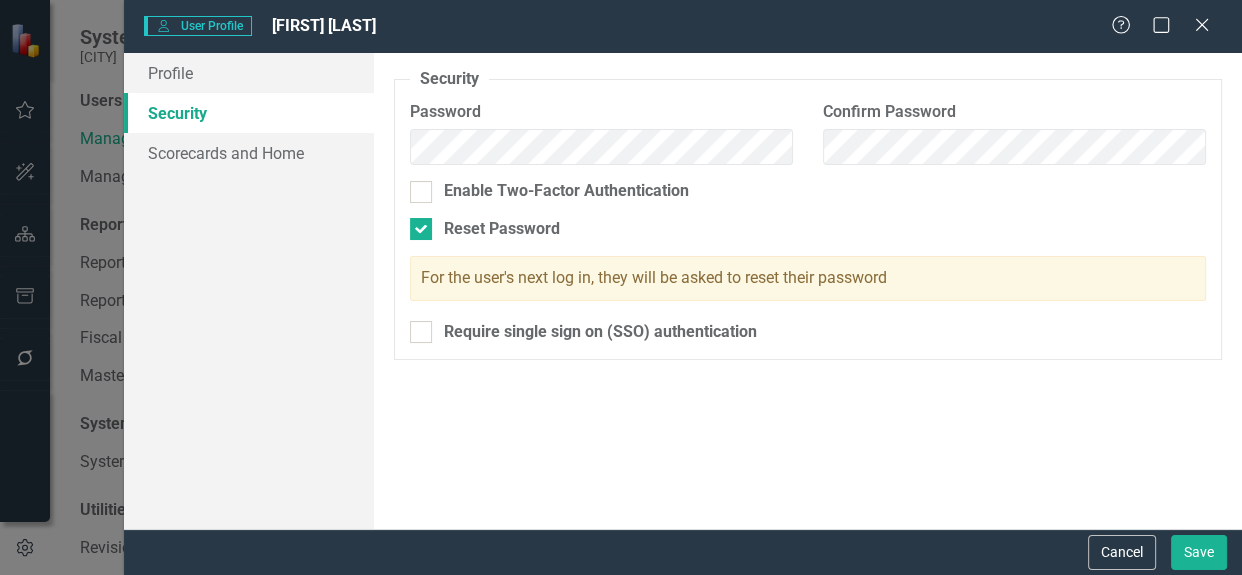 drag, startPoint x: 524, startPoint y: 469, endPoint x: 630, endPoint y: 430, distance: 112.94689 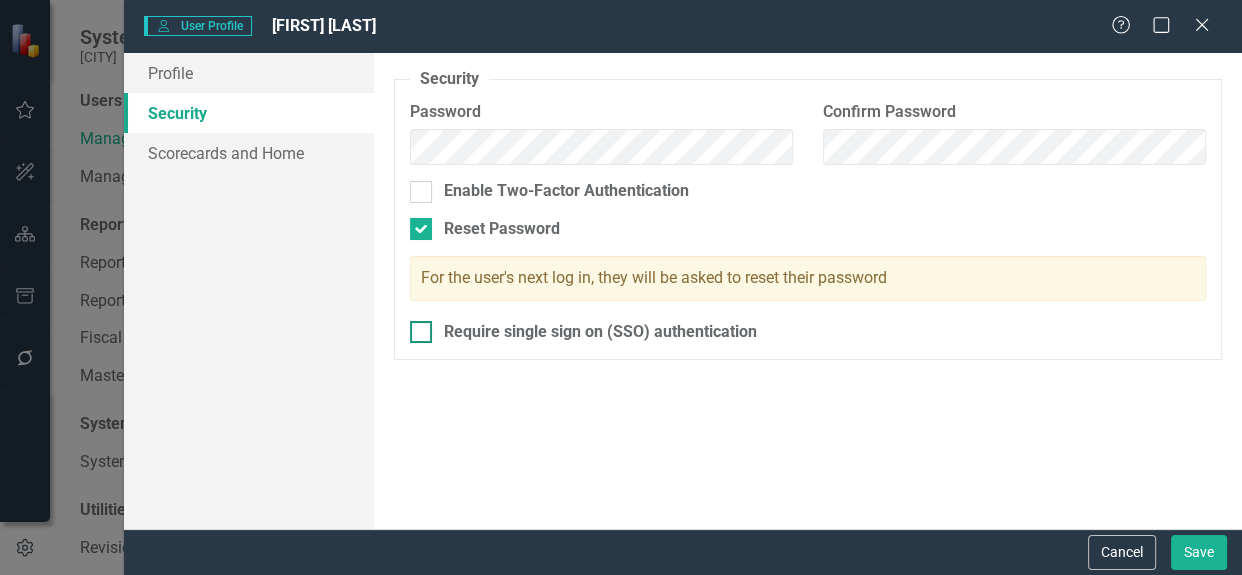 drag, startPoint x: 1114, startPoint y: 333, endPoint x: 1081, endPoint y: 340, distance: 33.734257 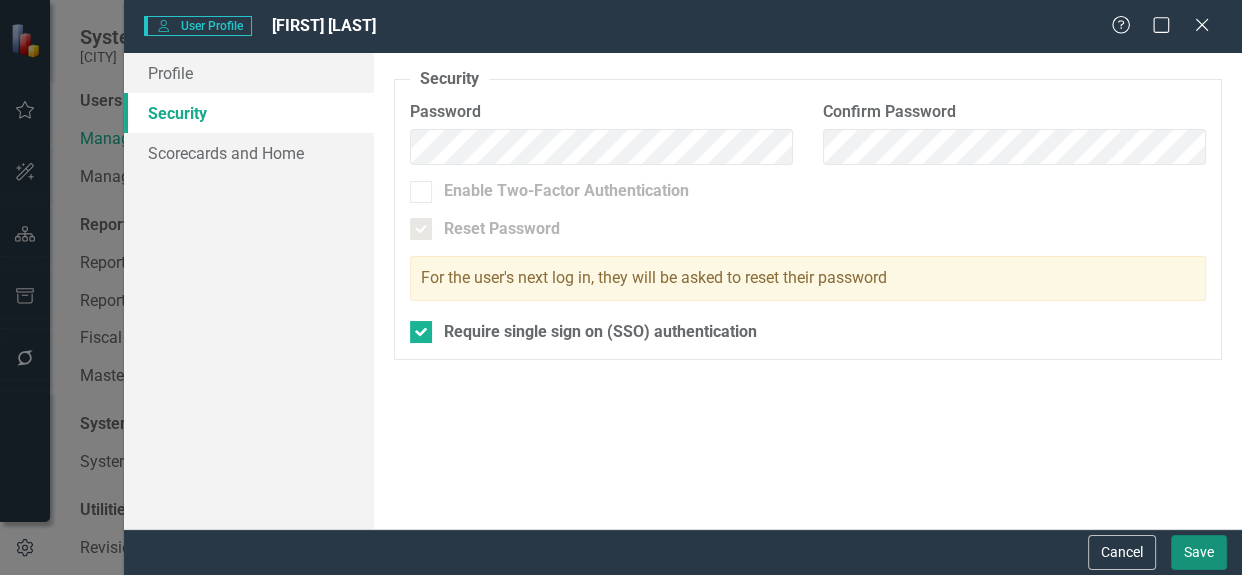 click on "Save" at bounding box center [1199, 552] 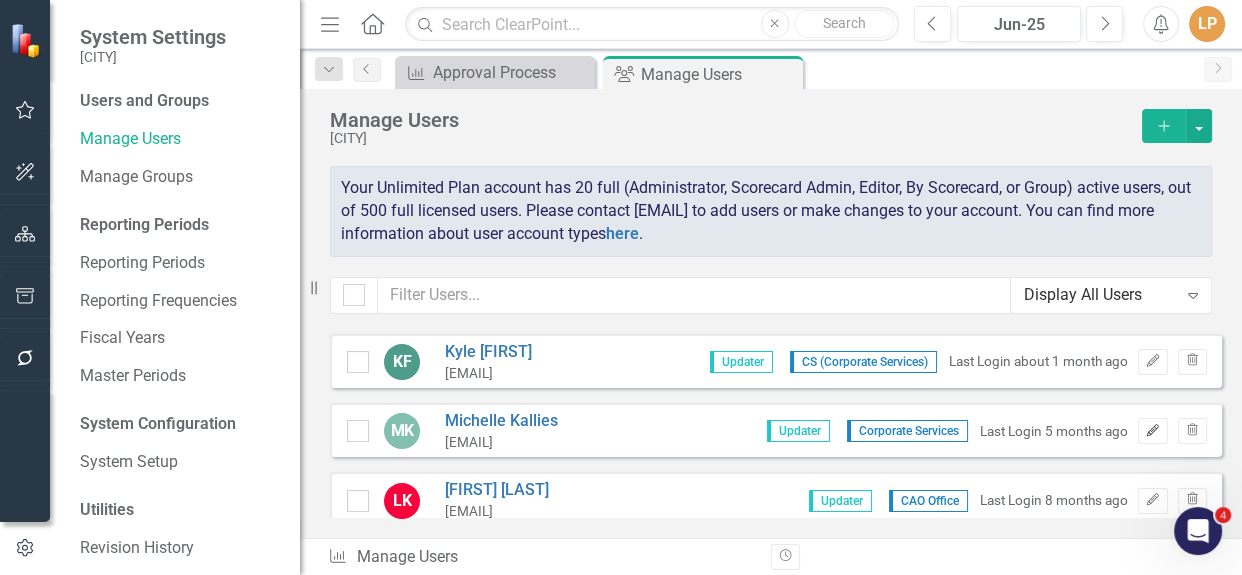 click on "Edit" at bounding box center (1152, 431) 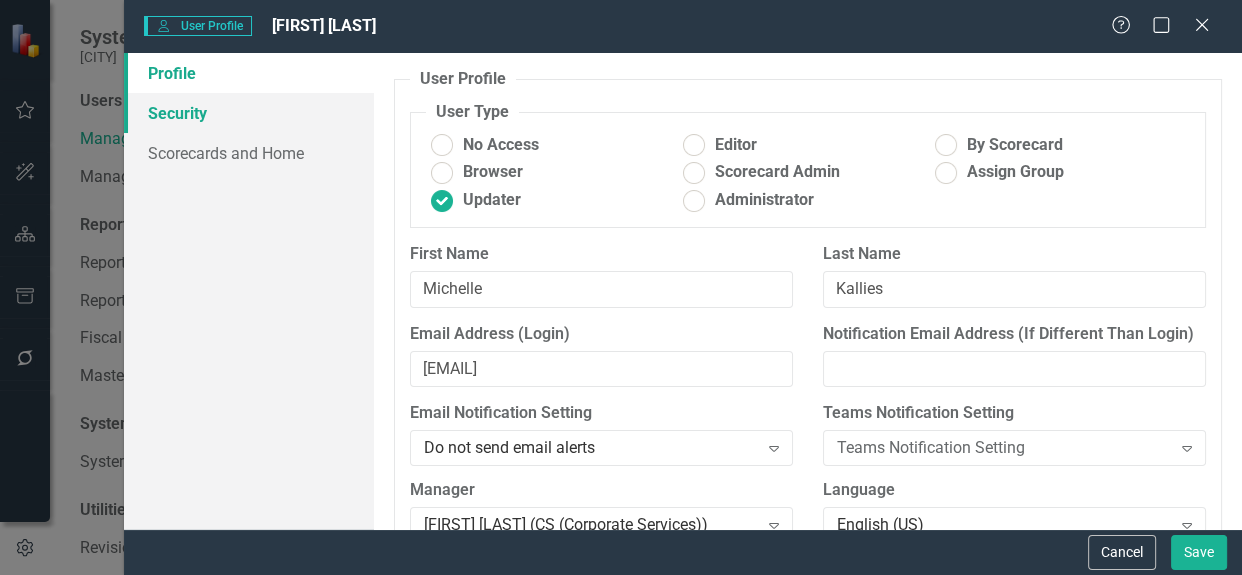 drag, startPoint x: 229, startPoint y: 113, endPoint x: 339, endPoint y: 111, distance: 110.01818 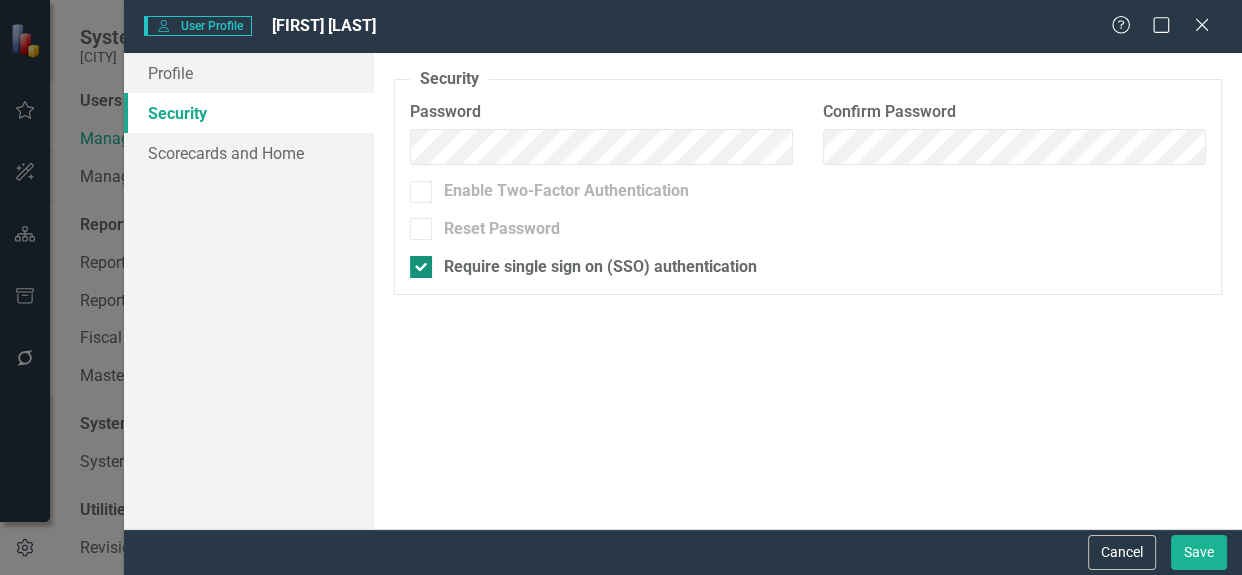 drag, startPoint x: 416, startPoint y: 268, endPoint x: 423, endPoint y: 250, distance: 19.313208 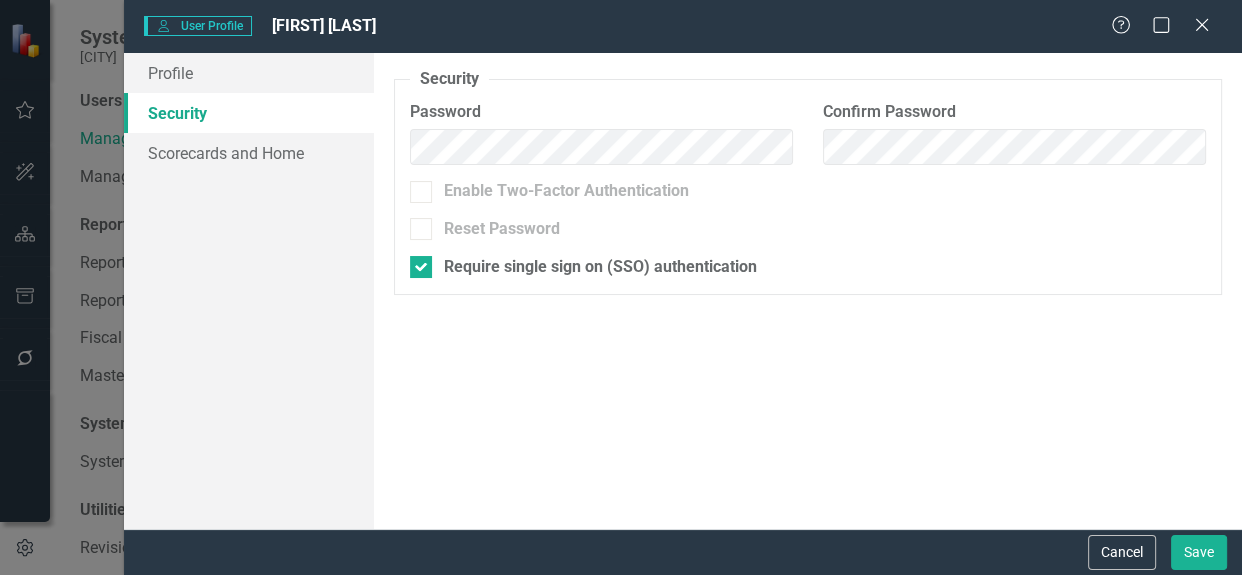 click on "Require single sign on (SSO) authentication" at bounding box center (416, 262) 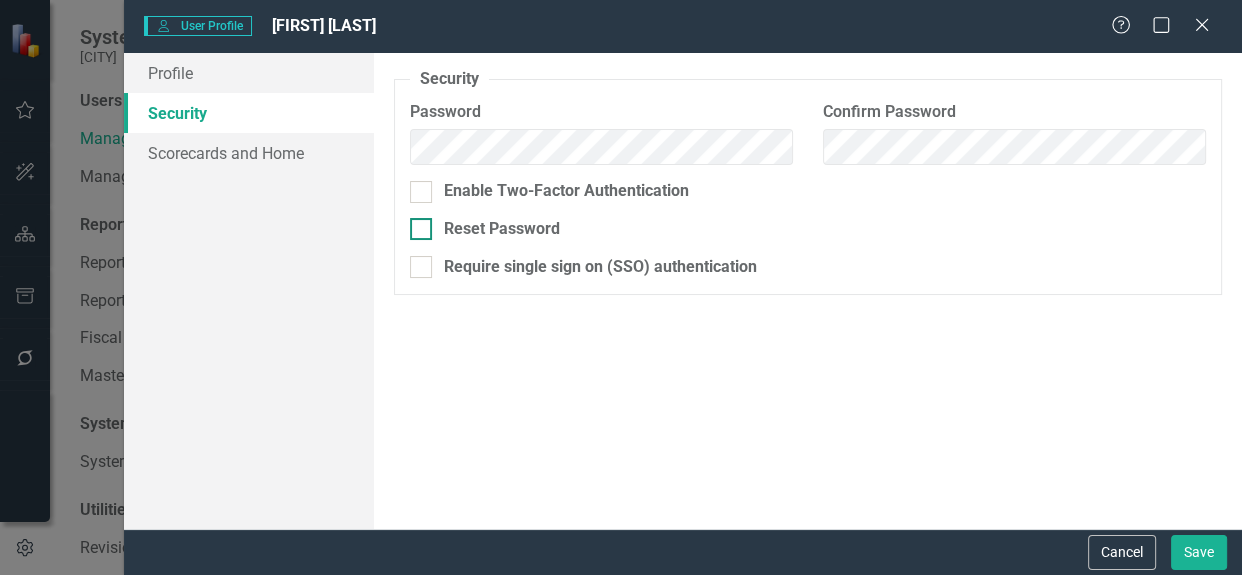click at bounding box center [421, 192] 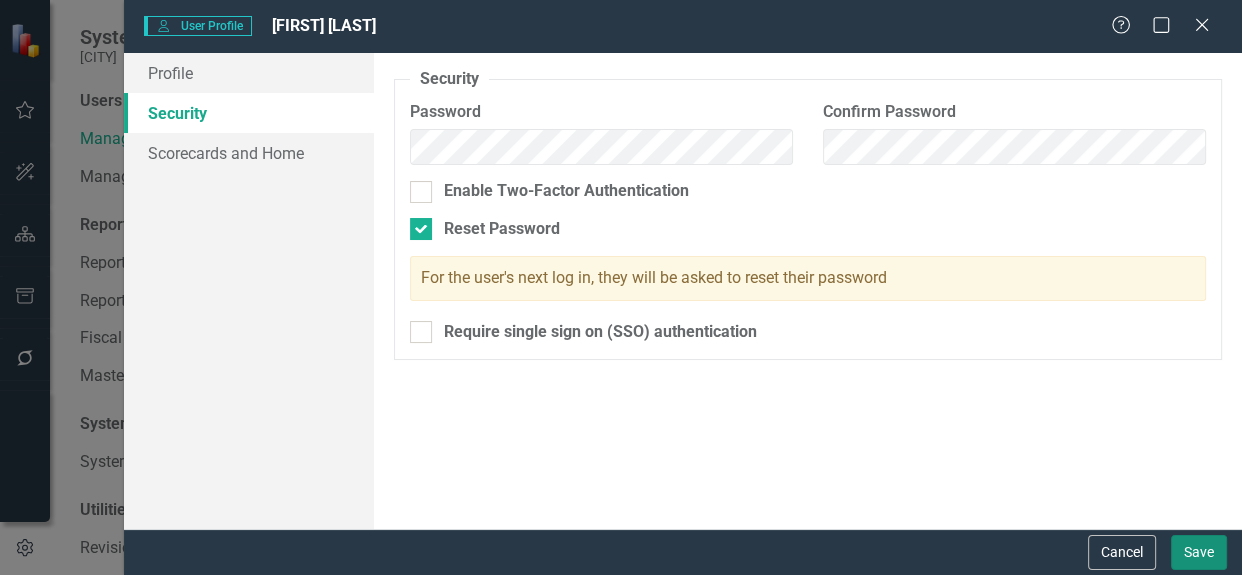 click on "Save" at bounding box center (1199, 552) 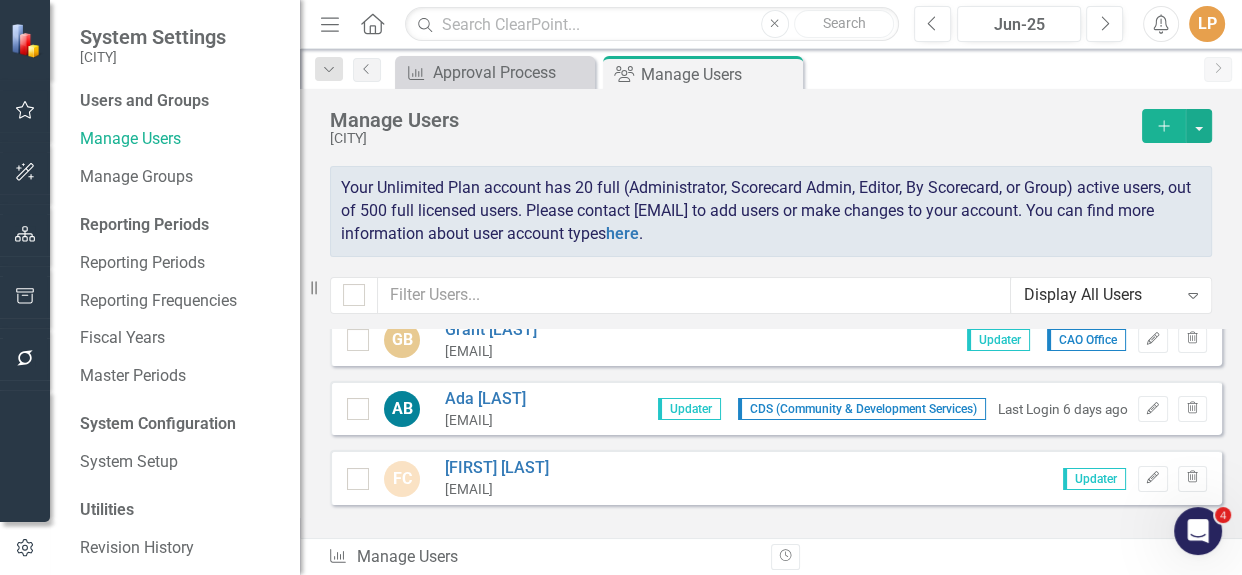 scroll, scrollTop: 0, scrollLeft: 0, axis: both 